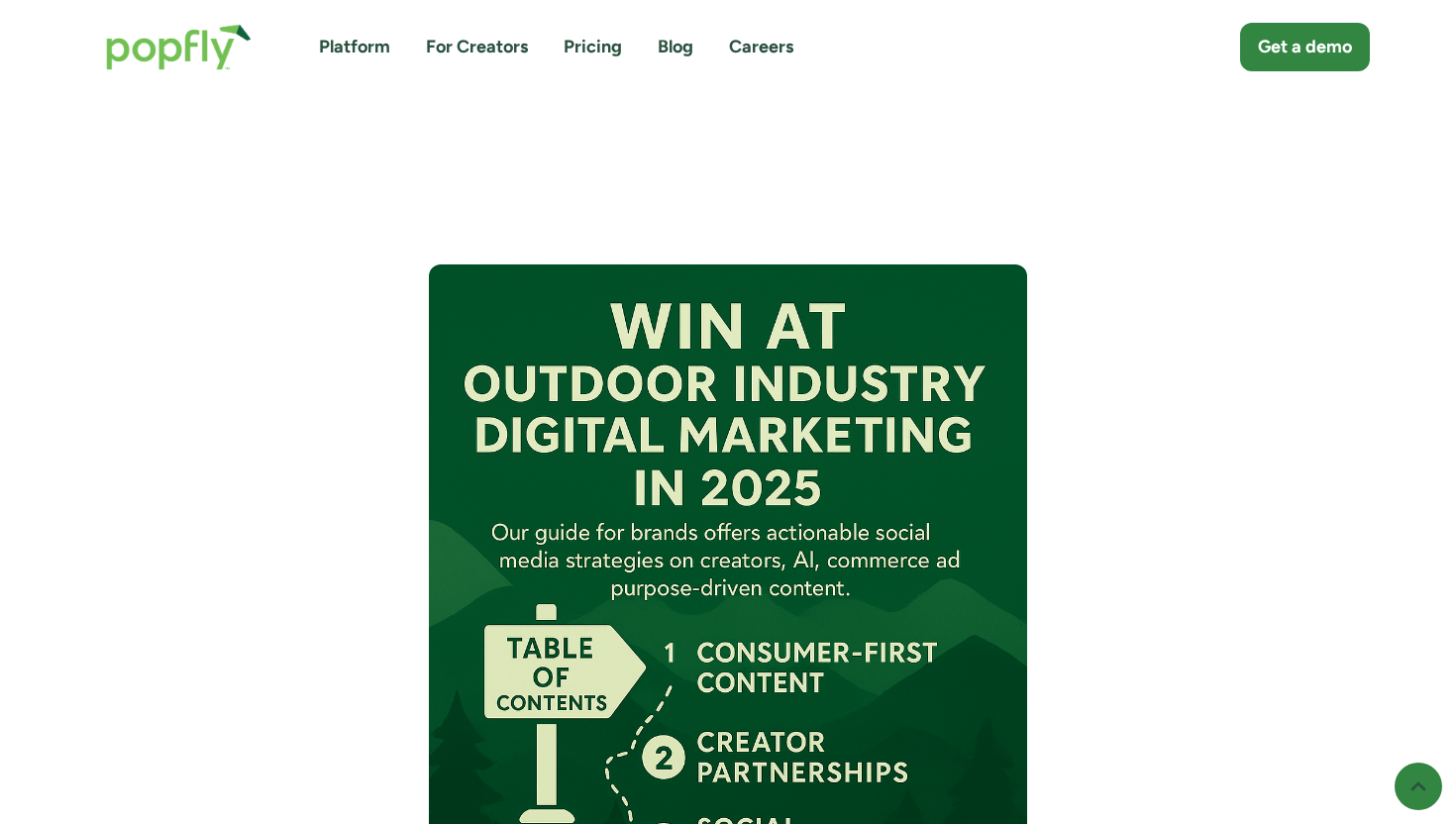 scroll, scrollTop: 2271, scrollLeft: 0, axis: vertical 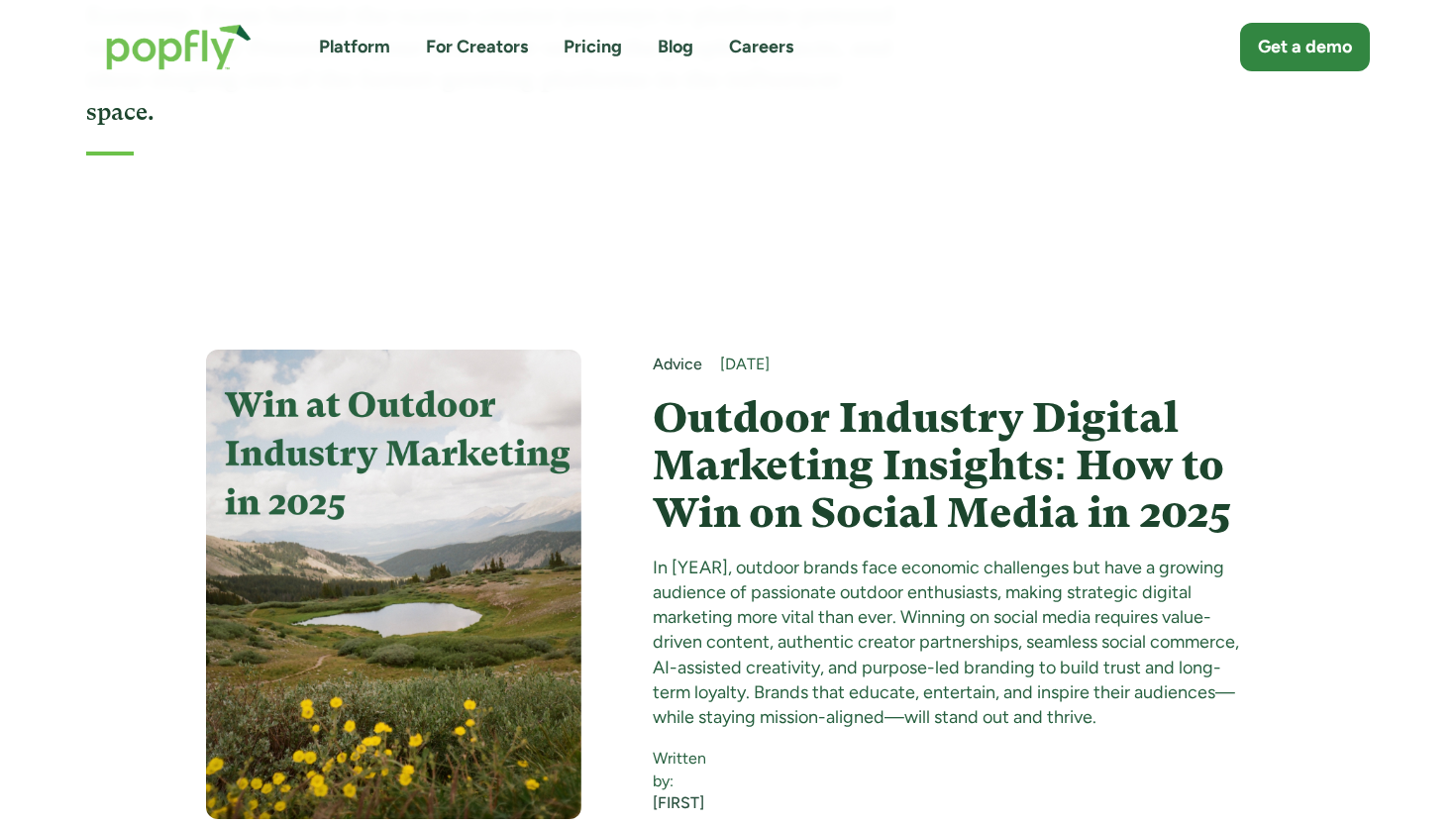 click on "Outdoor Industry Digital Marketing Insights: How to Win on Social Media in 2025" at bounding box center (952, 465) 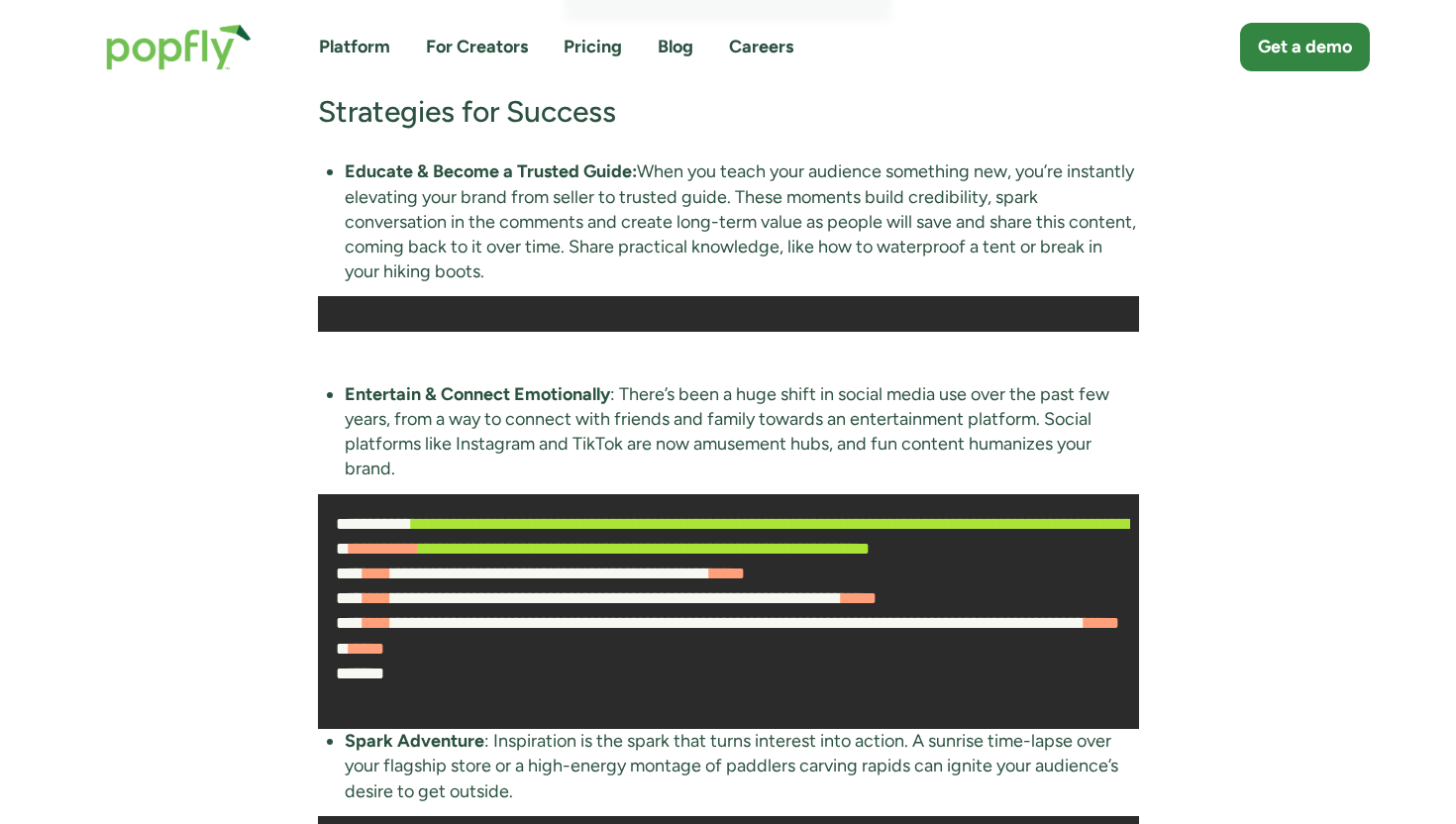 scroll, scrollTop: 3282, scrollLeft: 0, axis: vertical 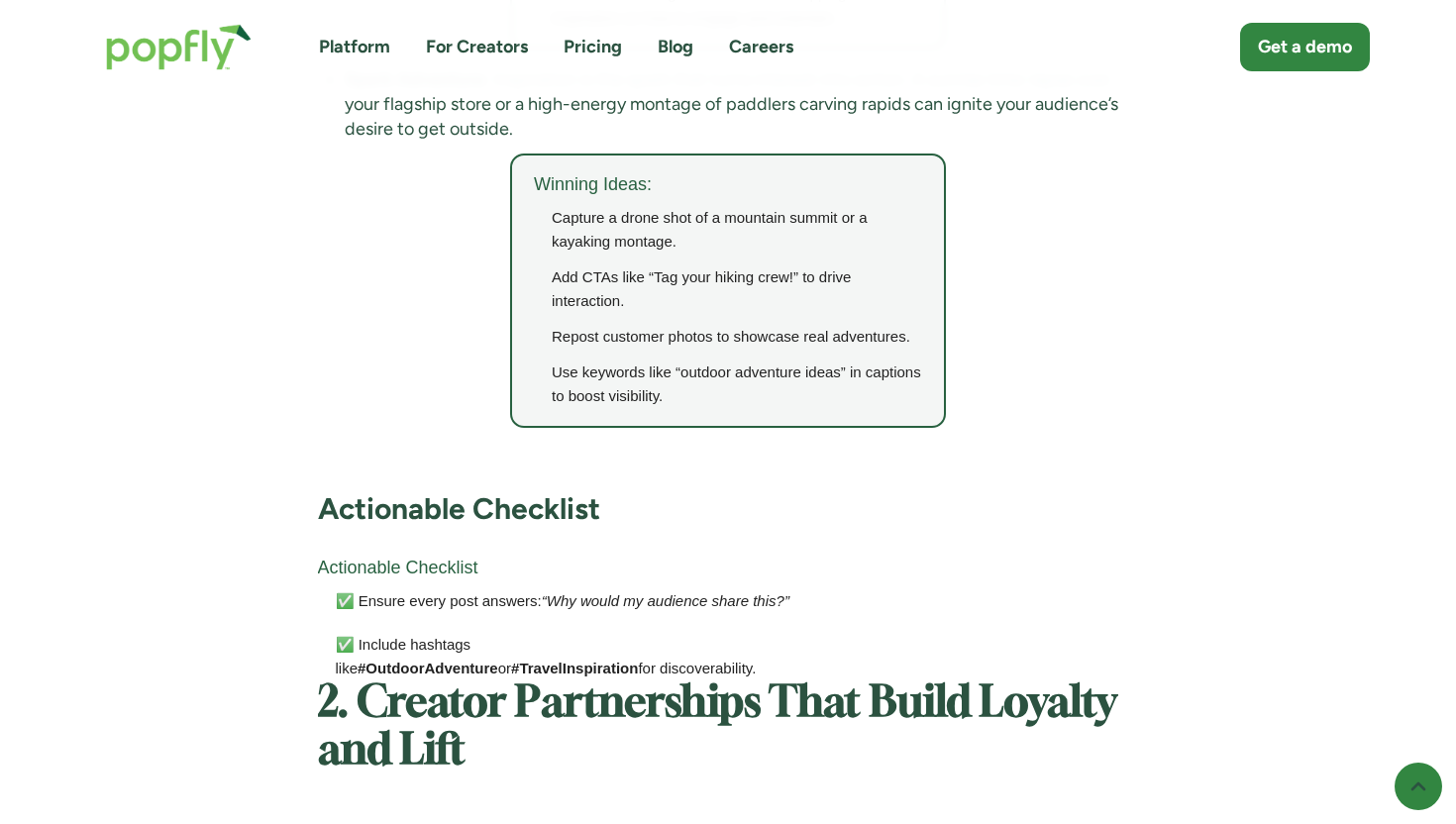 click on "Spark Adventure : Inspiration is the spark that turns interest into action. A sunrise time-lapse over your flagship store or a high-energy montage of paddlers carving rapids can ignite your audience’s desire to get outside." at bounding box center [742, 105] 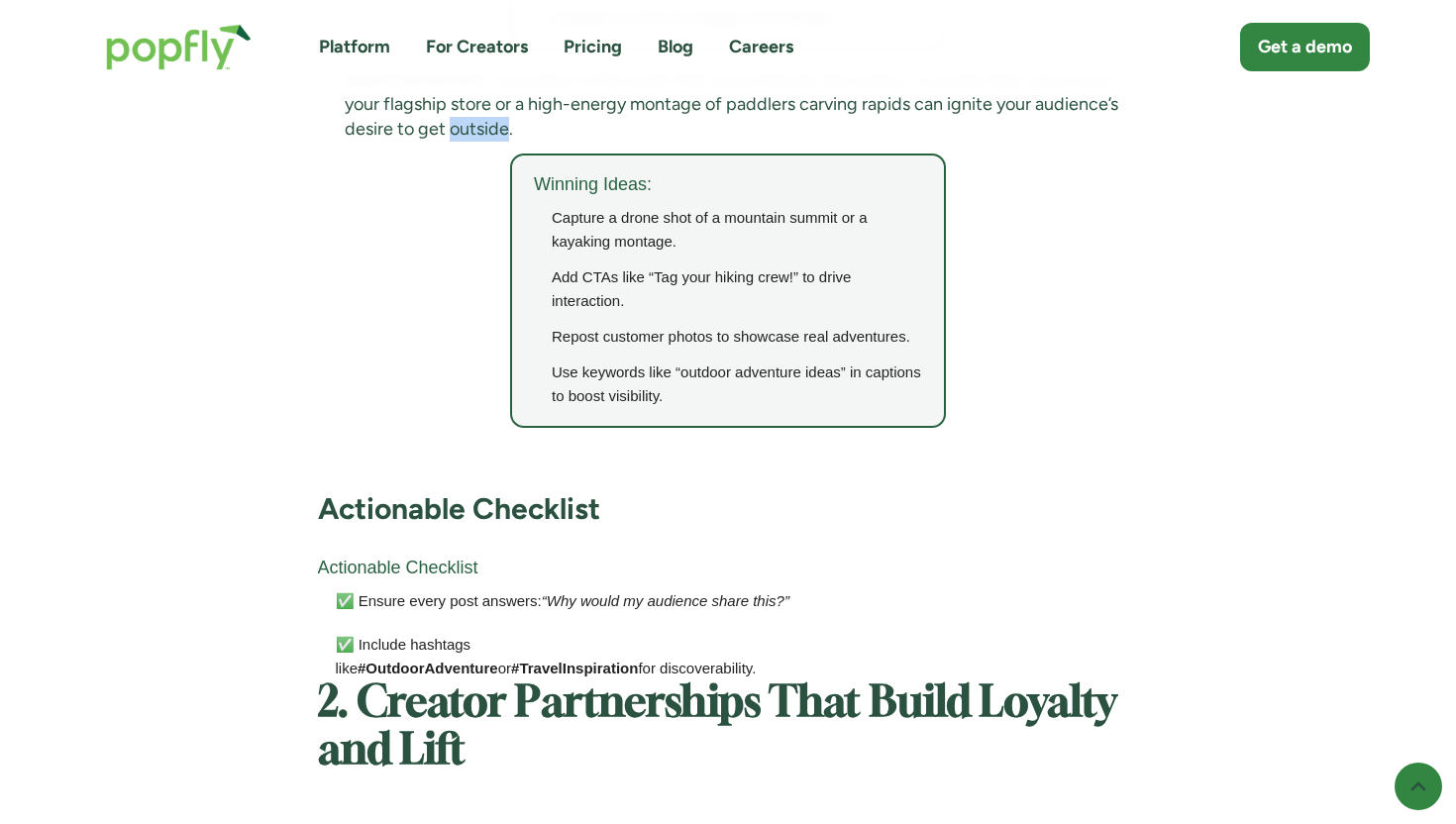 click on "Spark Adventure : Inspiration is the spark that turns interest into action. A sunrise time-lapse over your flagship store or a high-energy montage of paddlers carving rapids can ignite your audience’s desire to get outside." at bounding box center [742, 105] 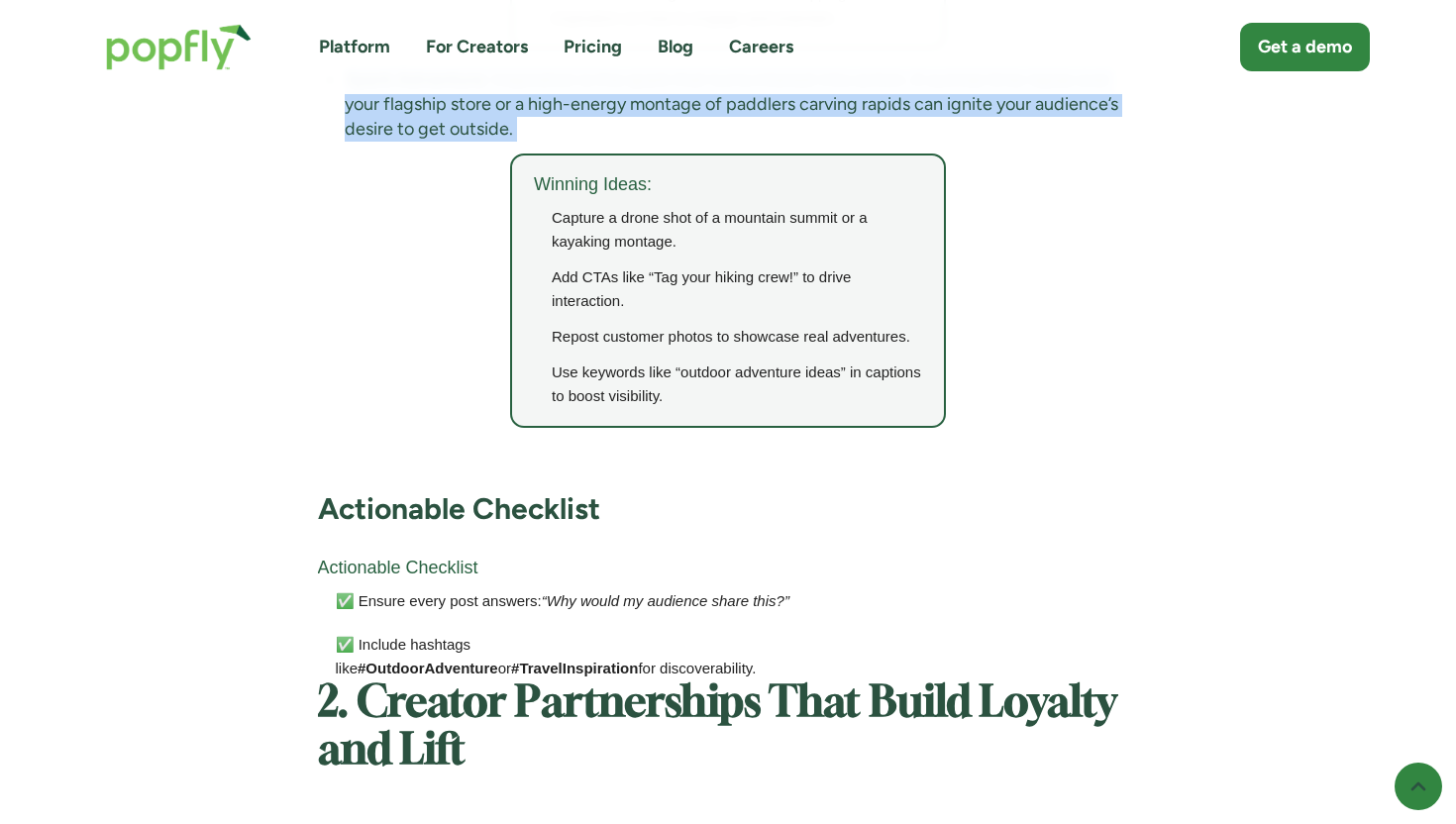 click on "Spark Adventure : Inspiration is the spark that turns interest into action. A sunrise time-lapse over your flagship store or a high-energy montage of paddlers carving rapids can ignite your audience’s desire to get outside." at bounding box center [742, 105] 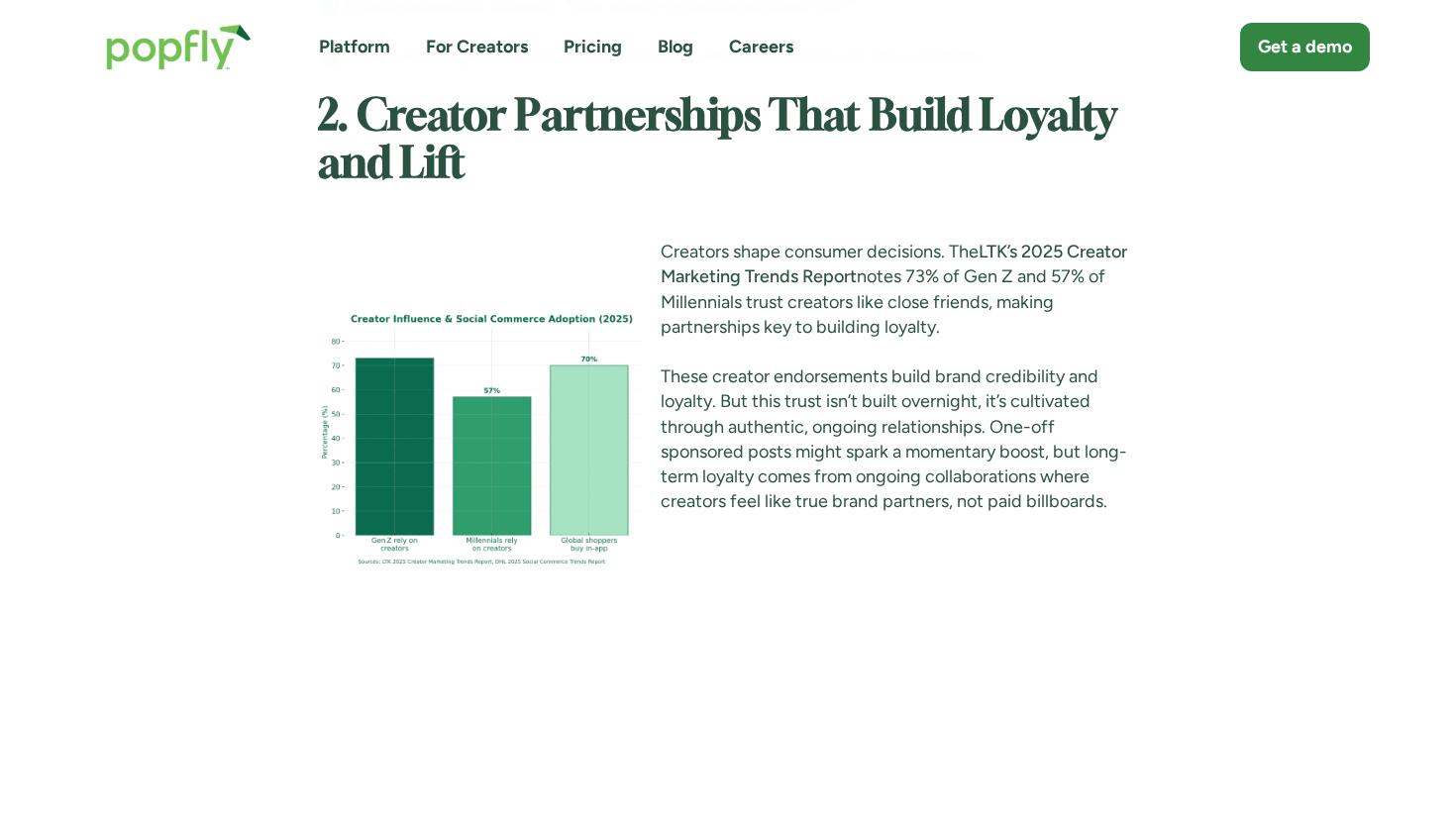 scroll, scrollTop: 4090, scrollLeft: 0, axis: vertical 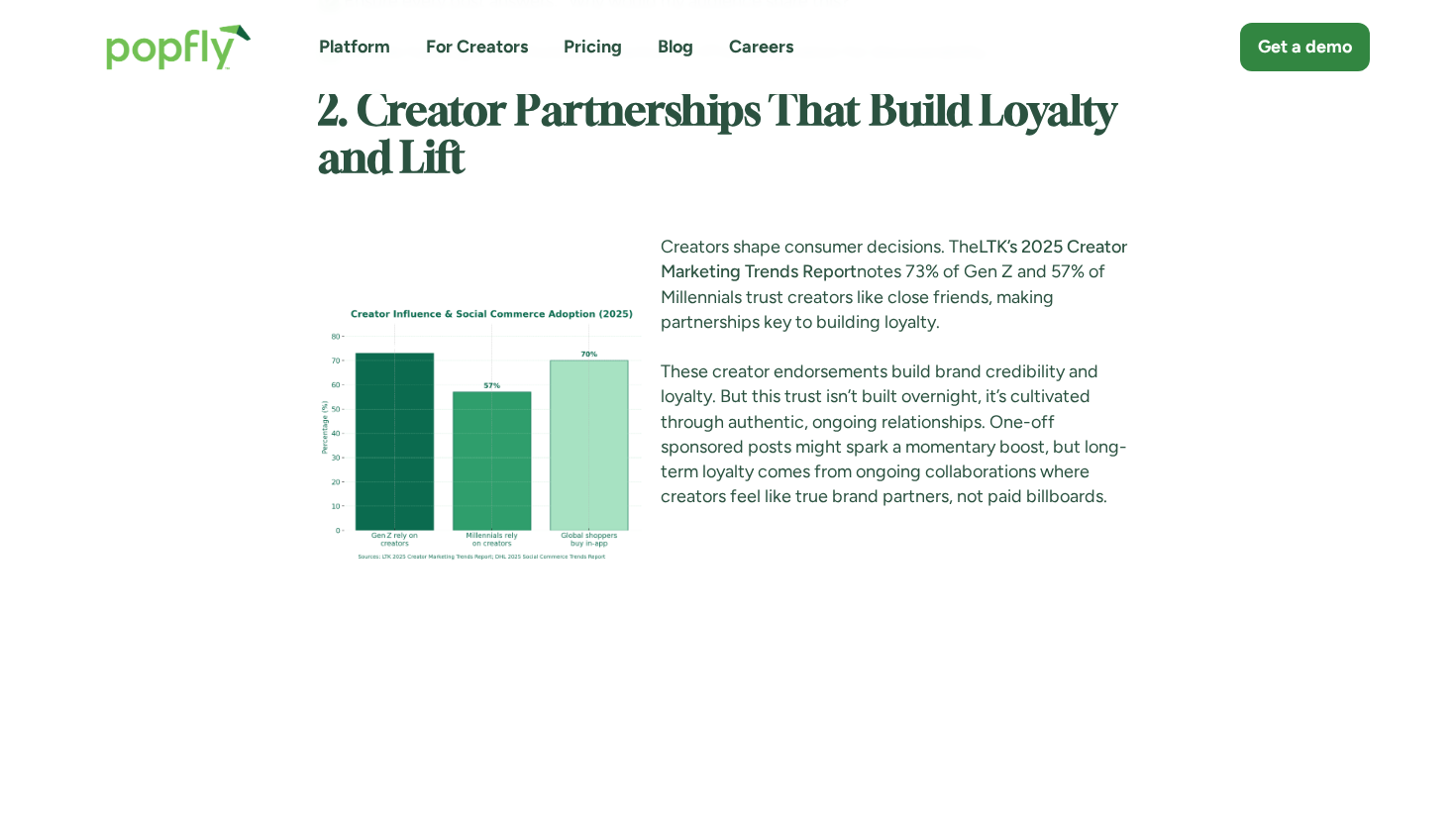 click at bounding box center [482, 435] 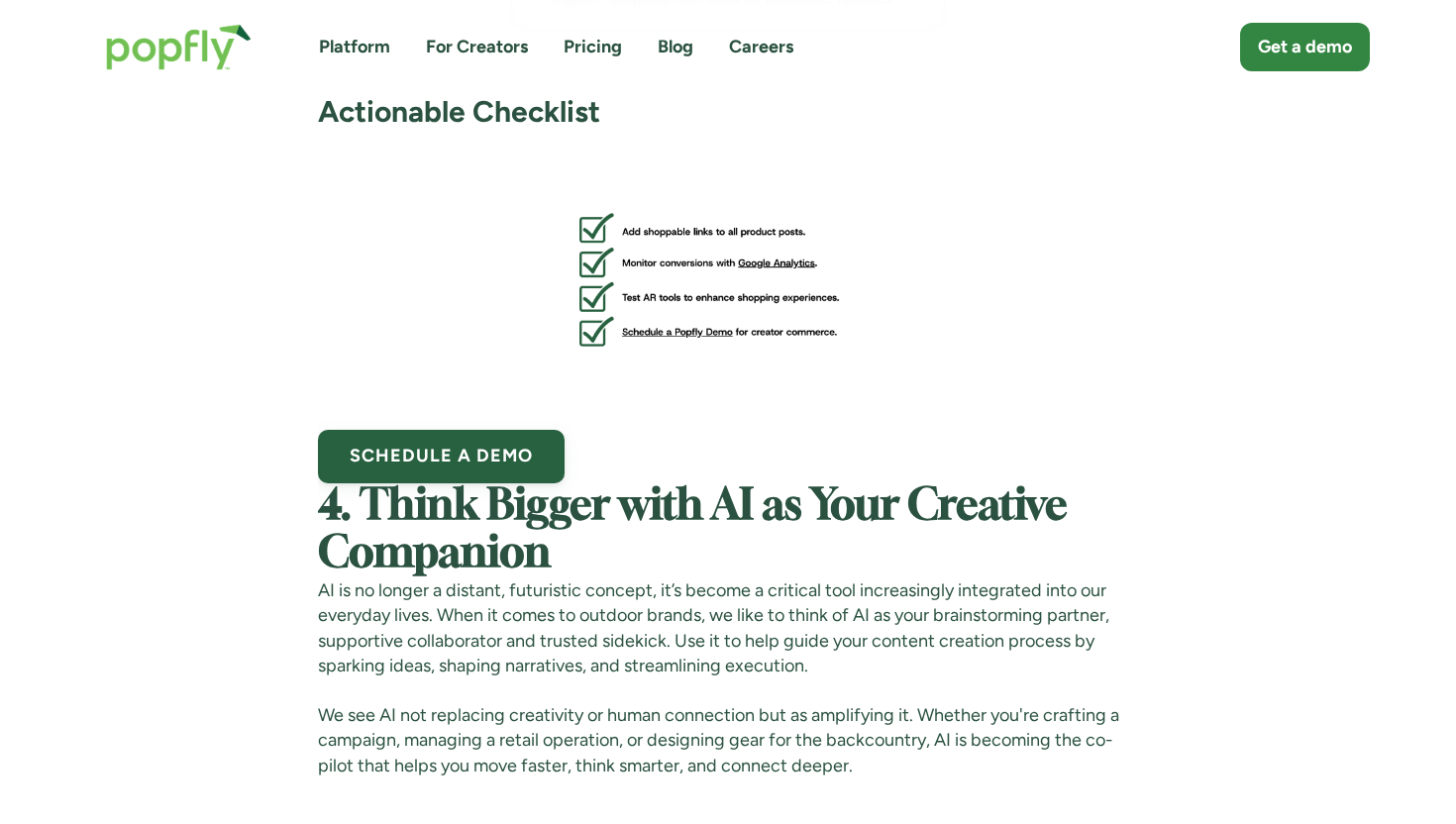 scroll, scrollTop: 7255, scrollLeft: 0, axis: vertical 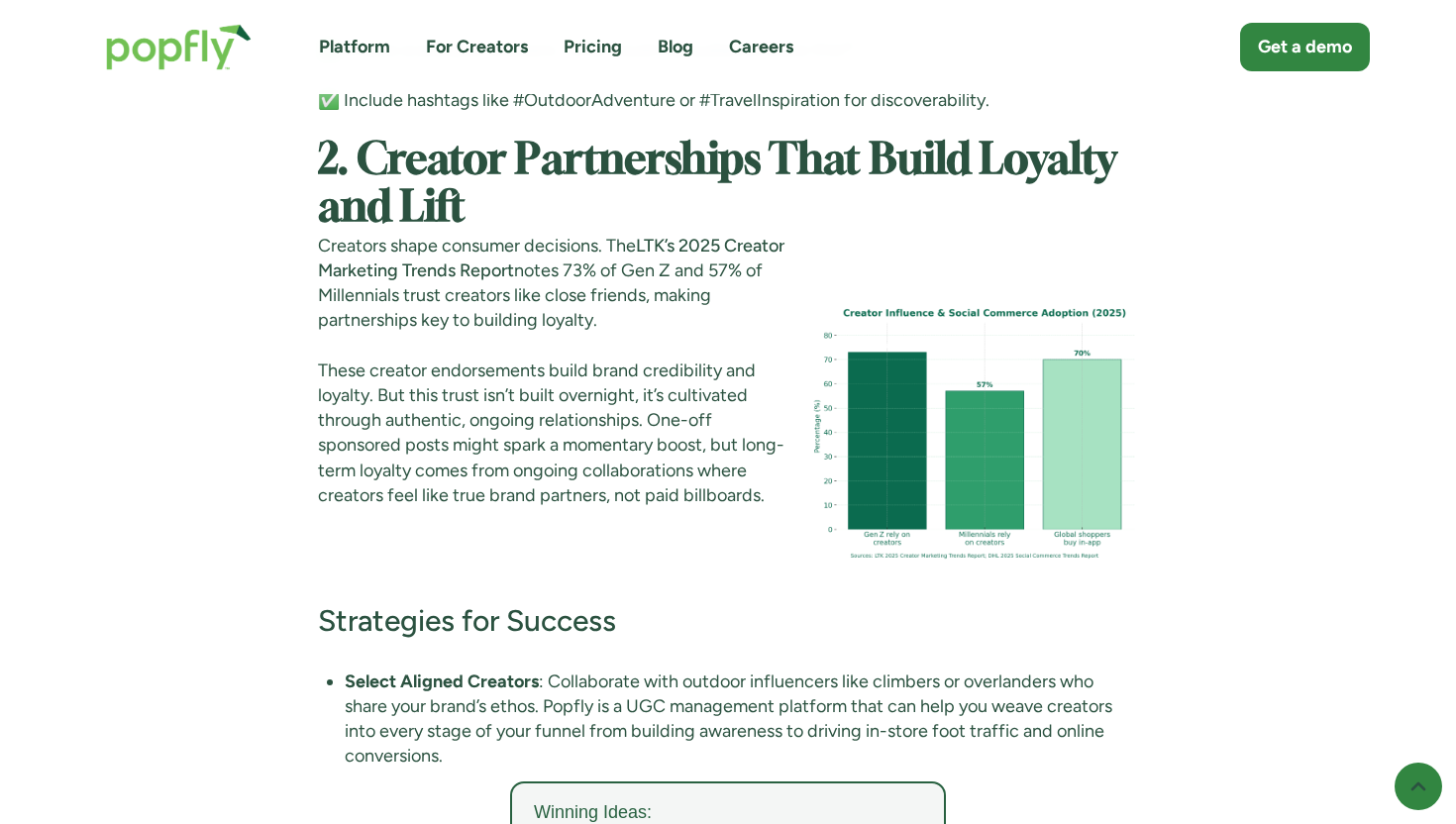 click at bounding box center (975, 434) 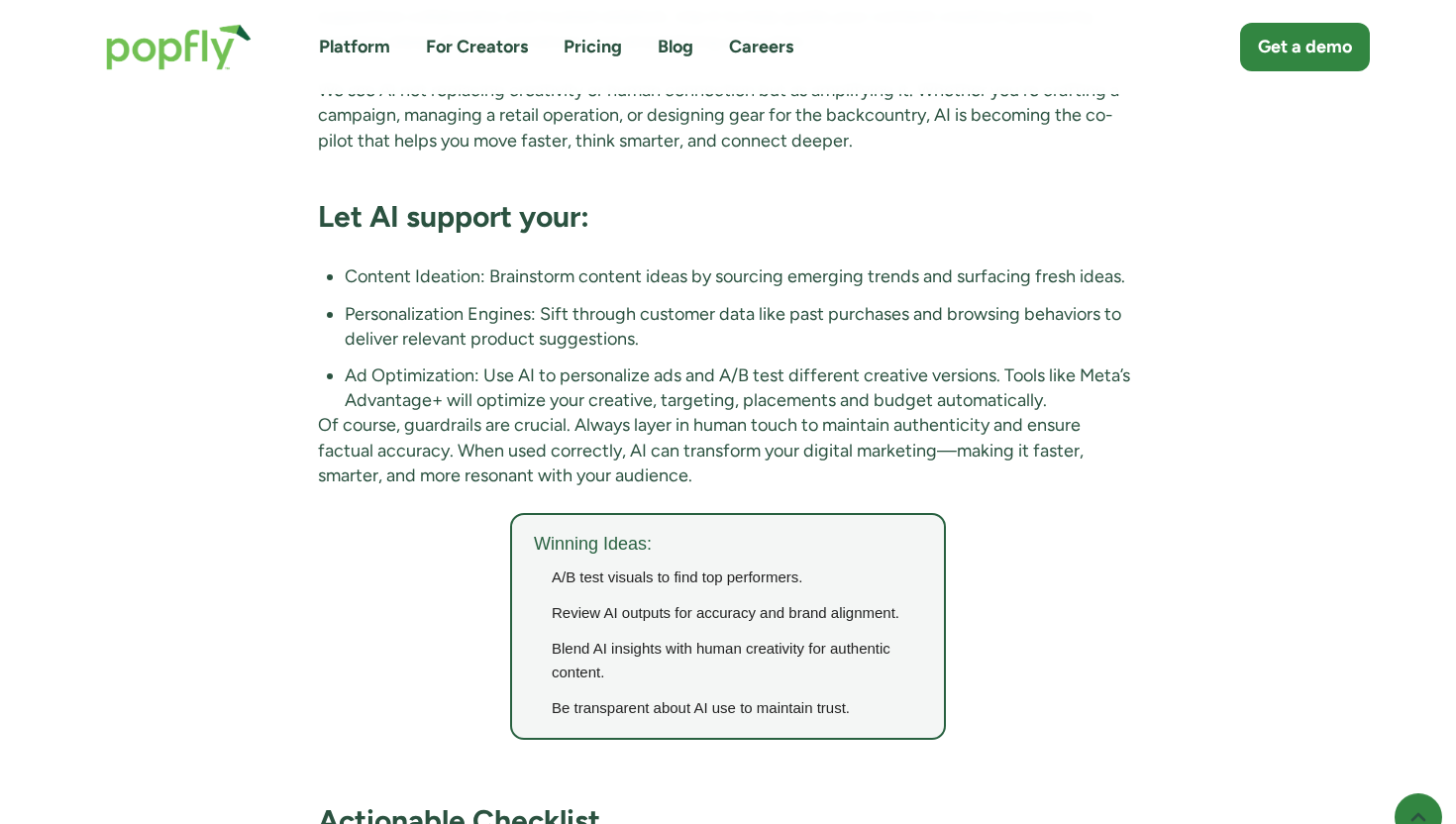 scroll, scrollTop: 7222, scrollLeft: 0, axis: vertical 